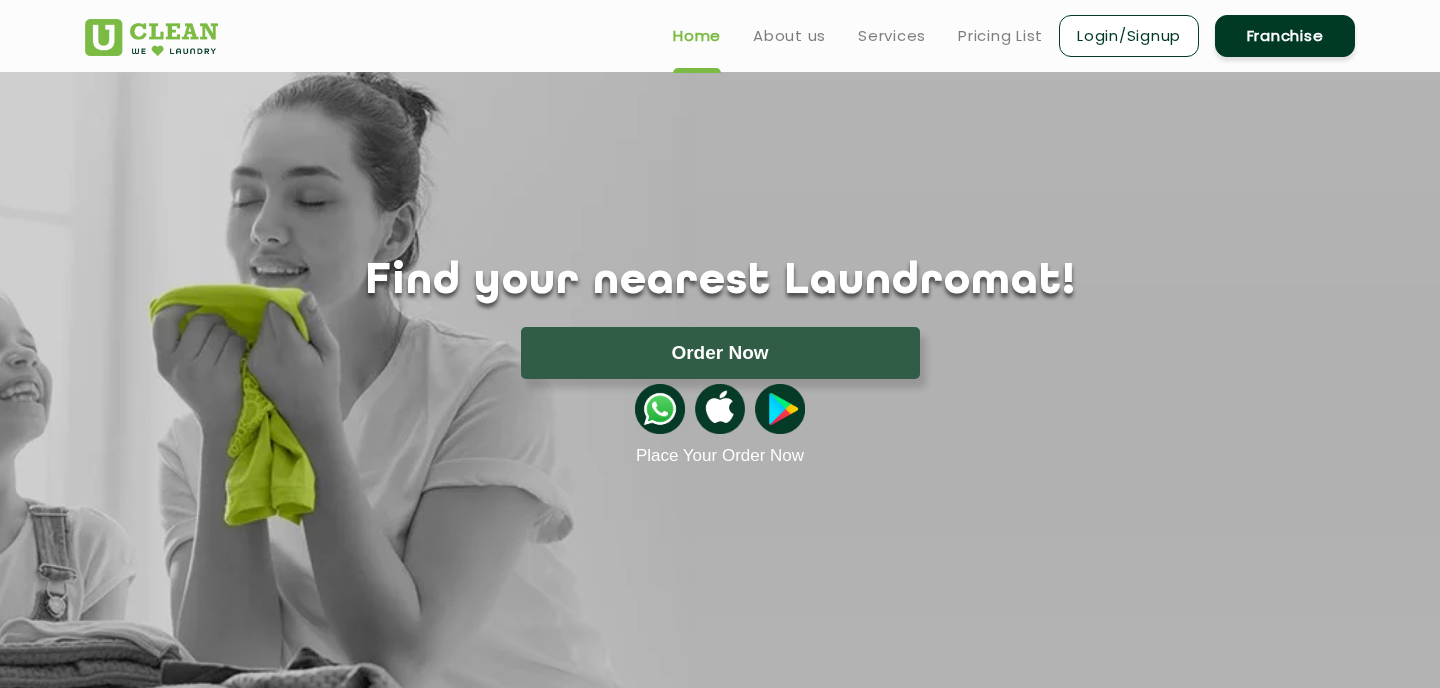 scroll, scrollTop: 0, scrollLeft: 0, axis: both 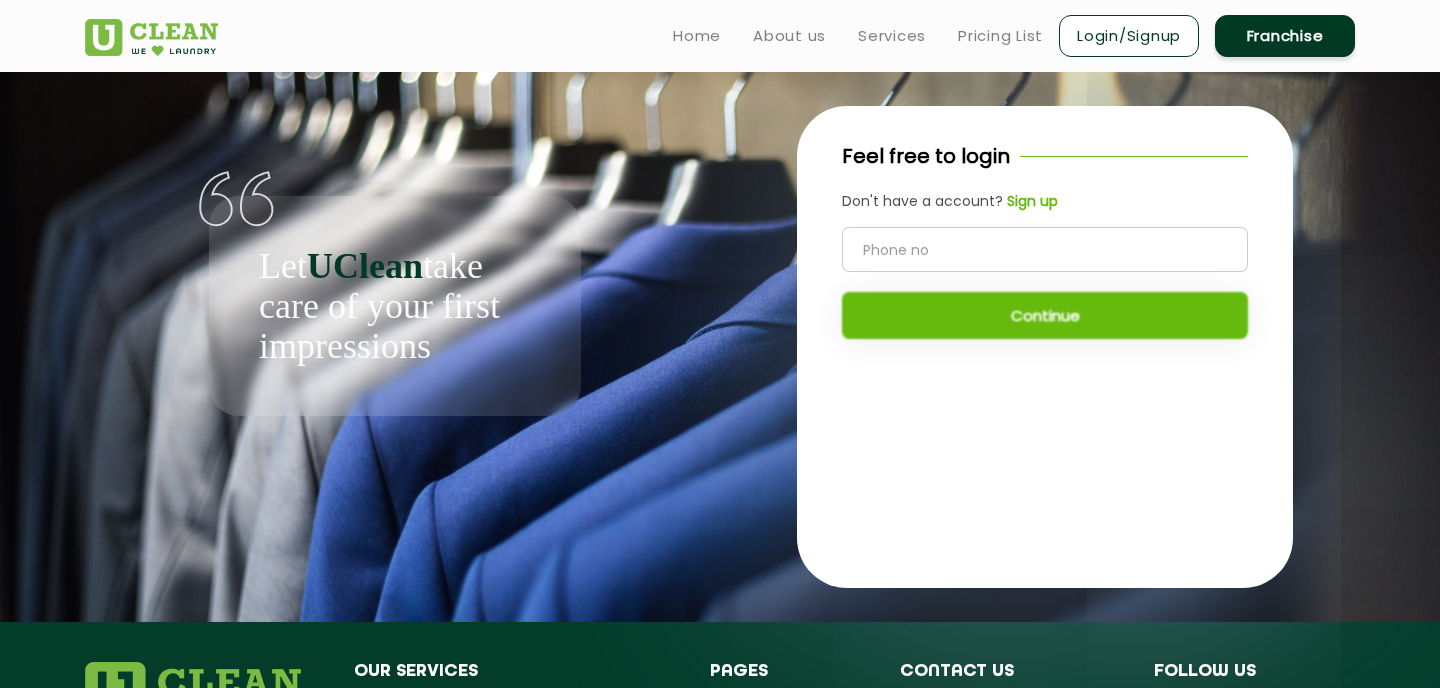 click 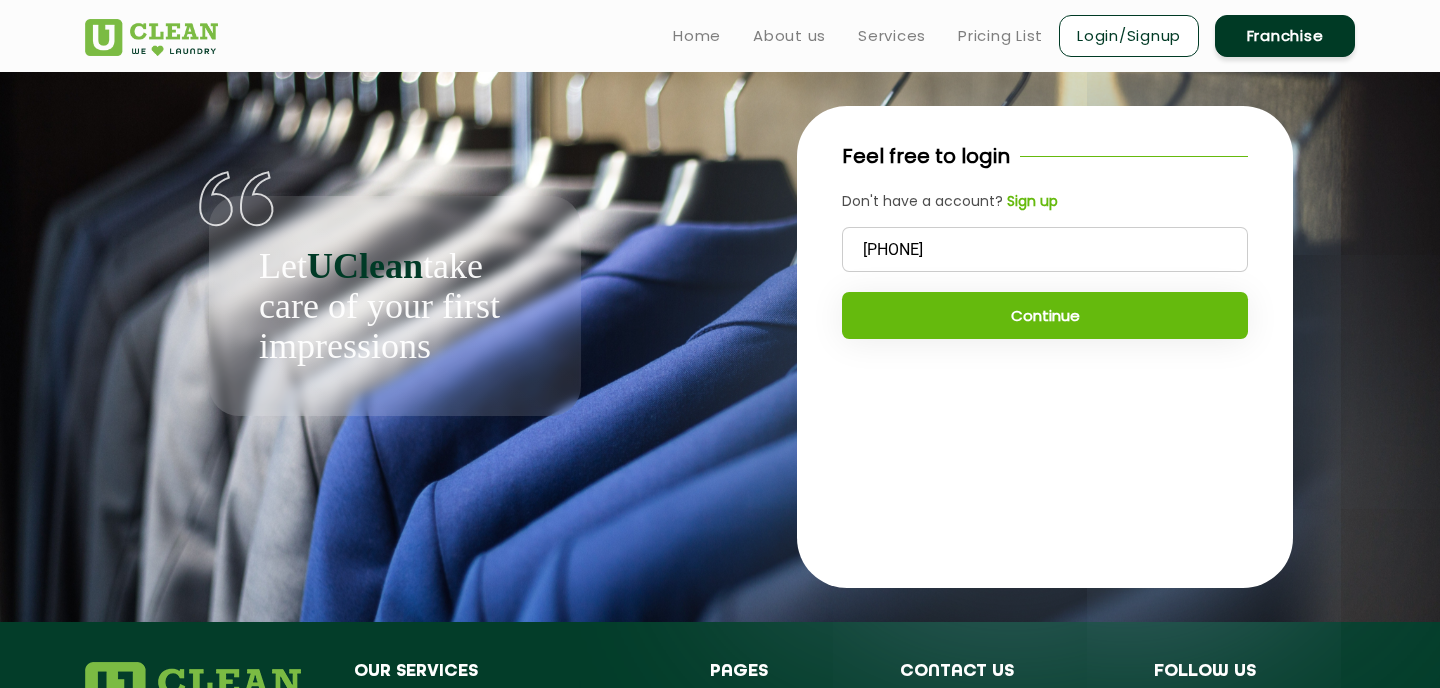 type on "9661152442" 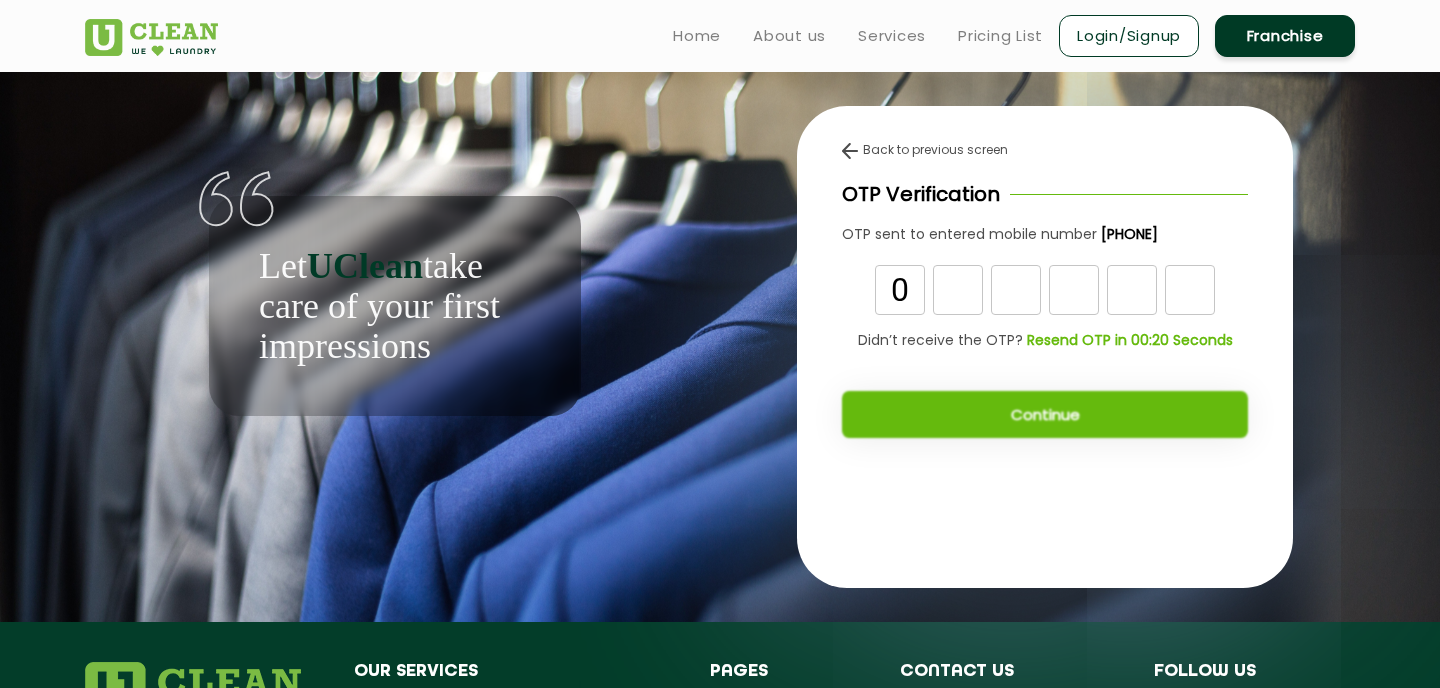 type on "0" 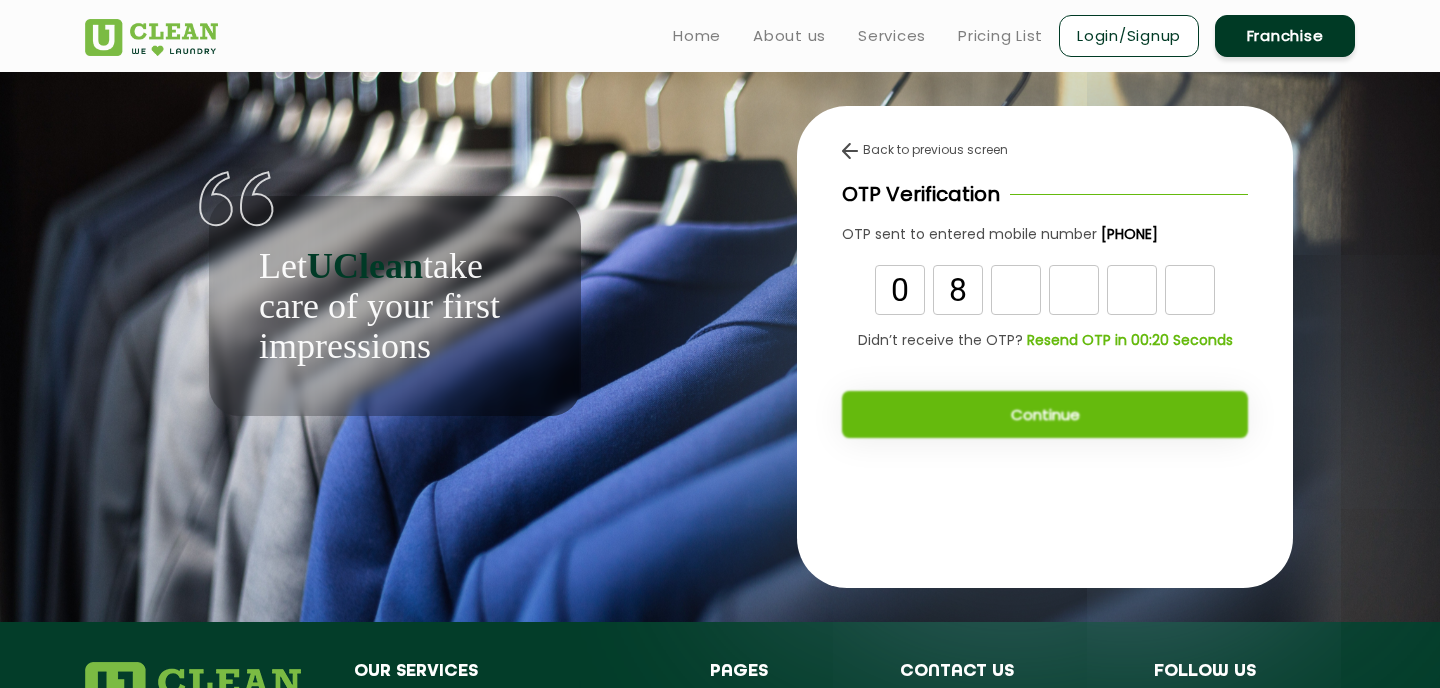 type on "8" 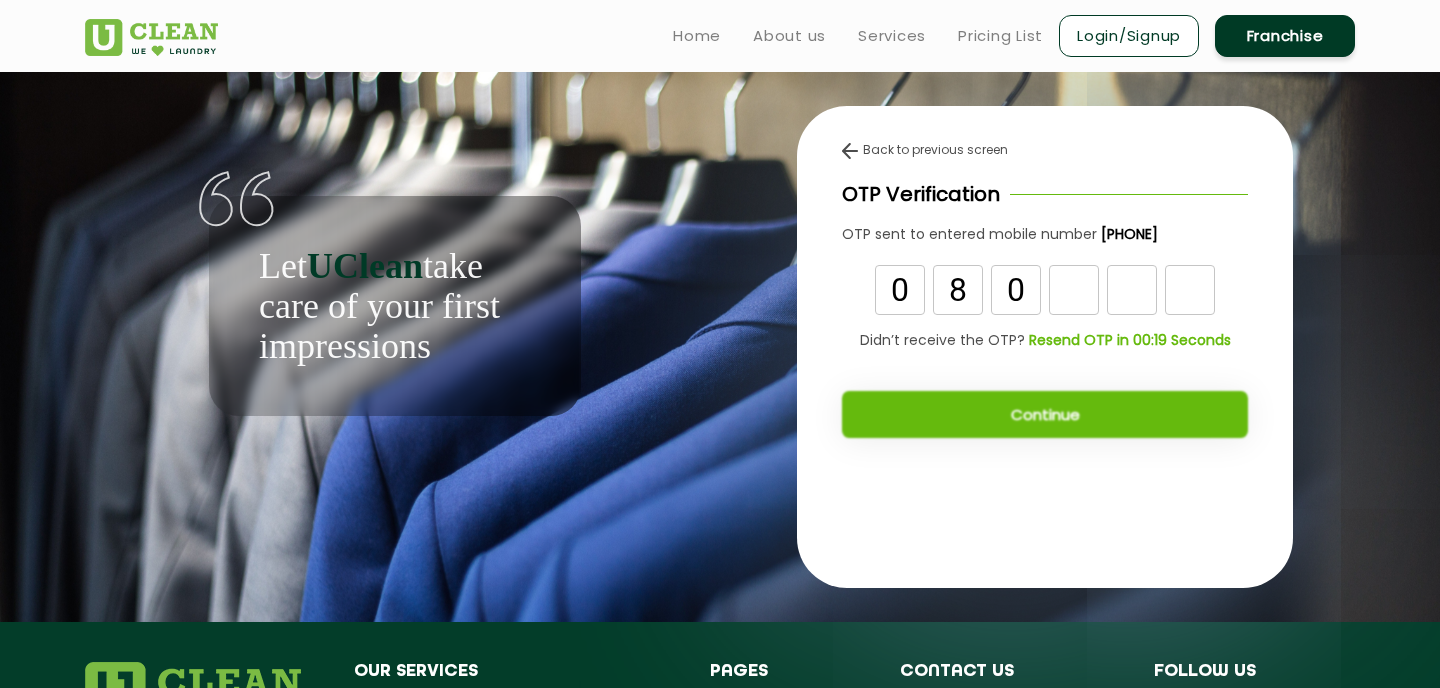 type on "0" 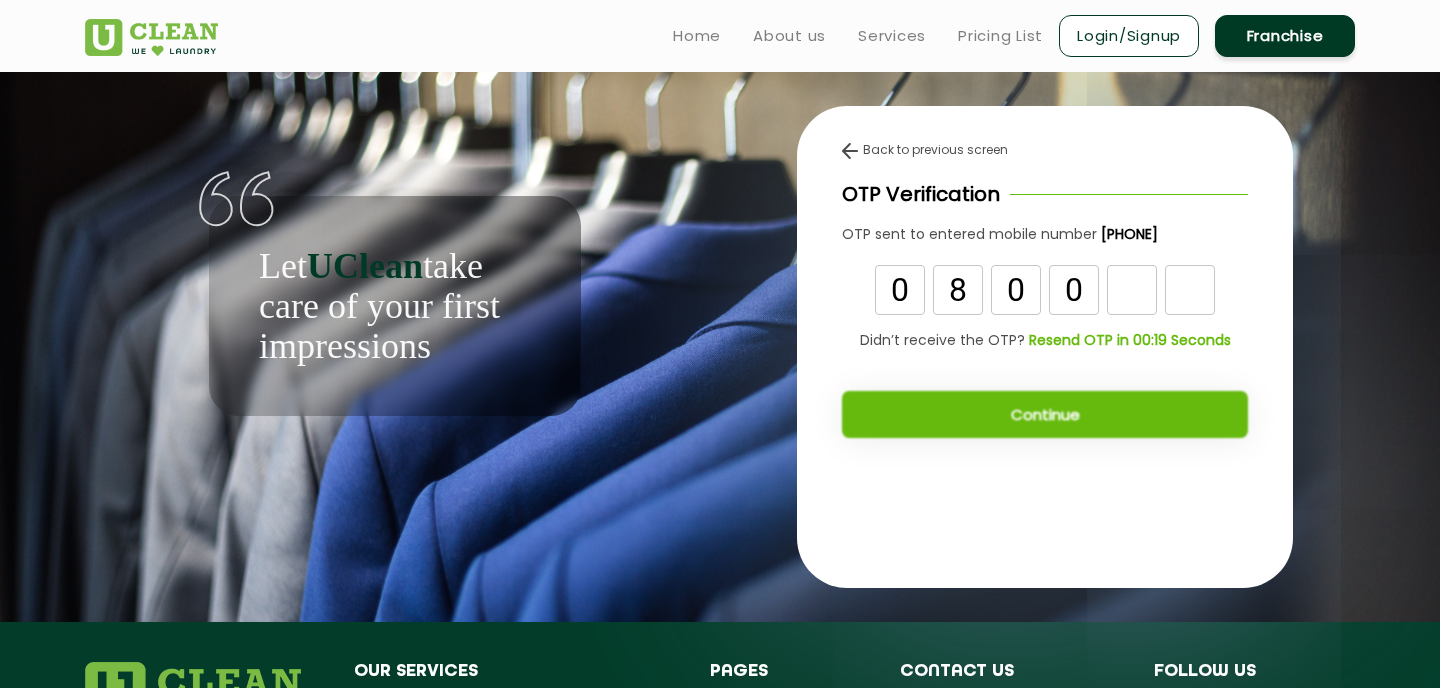 type on "0" 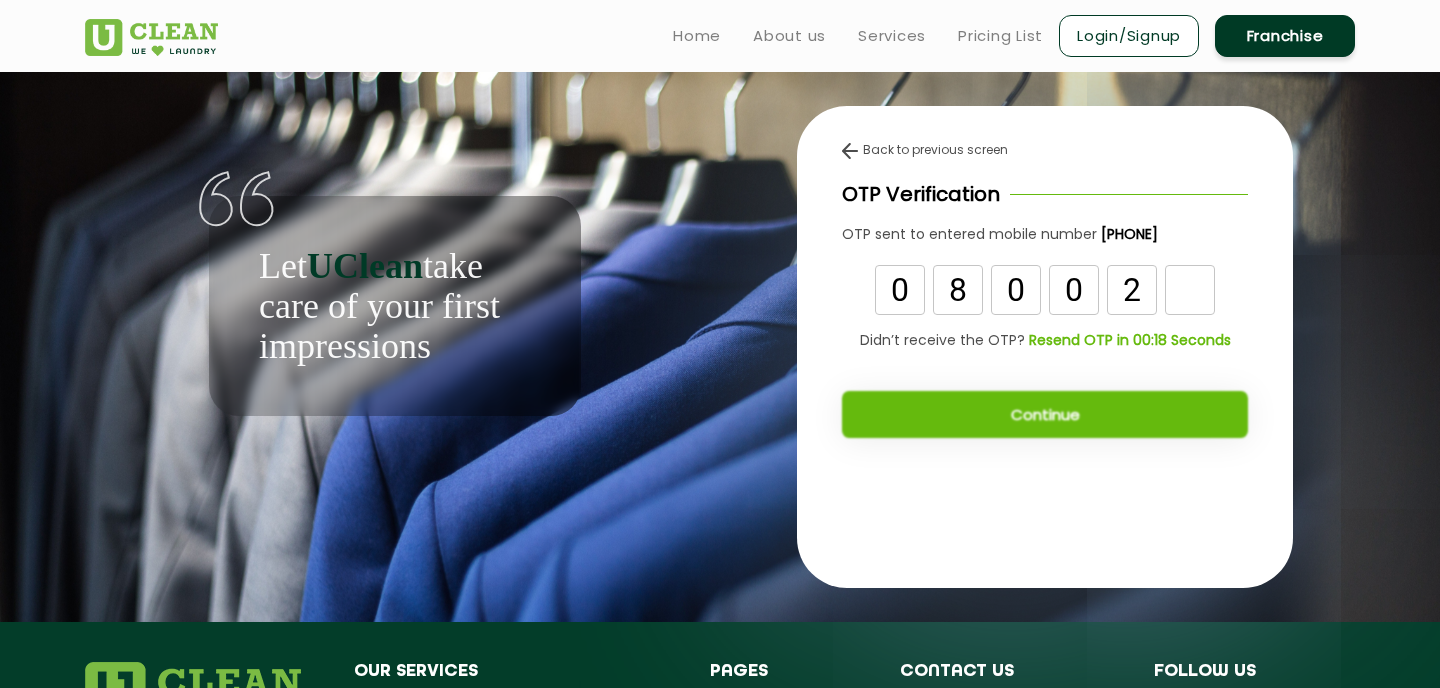 type on "2" 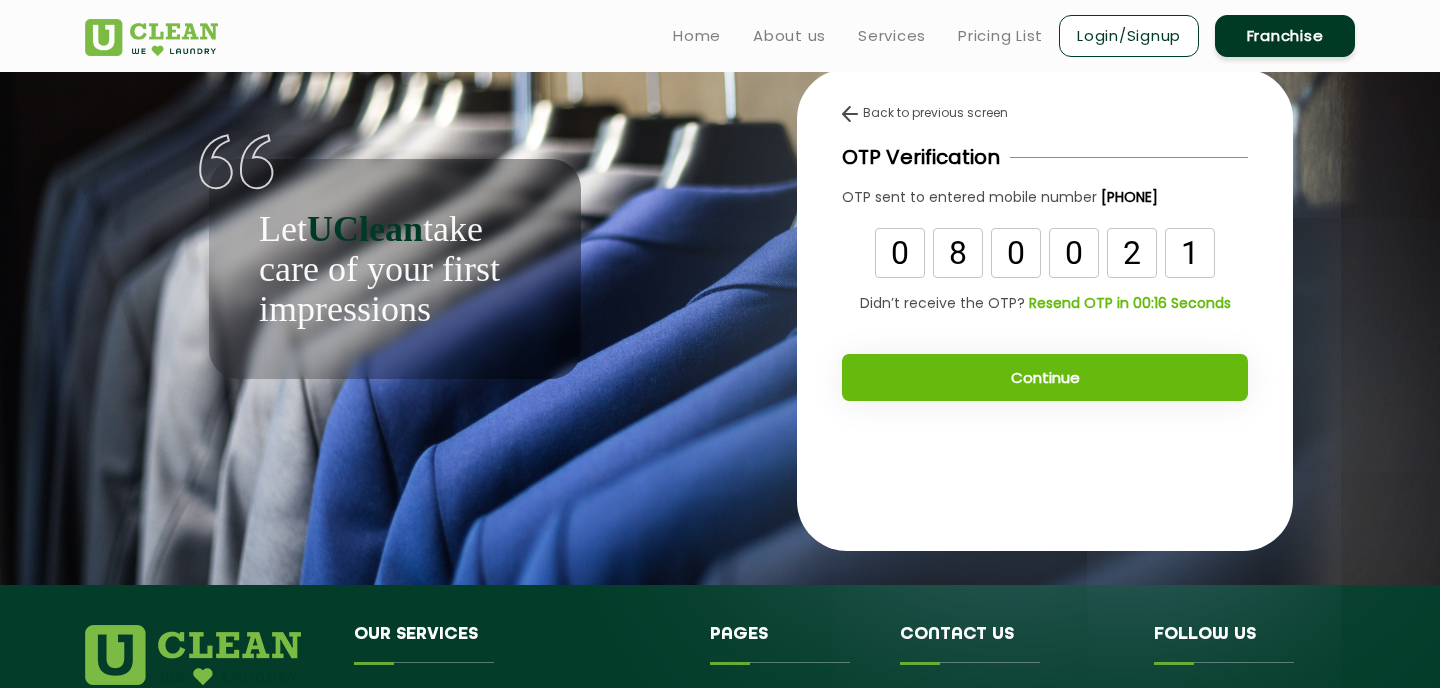 scroll, scrollTop: 0, scrollLeft: 0, axis: both 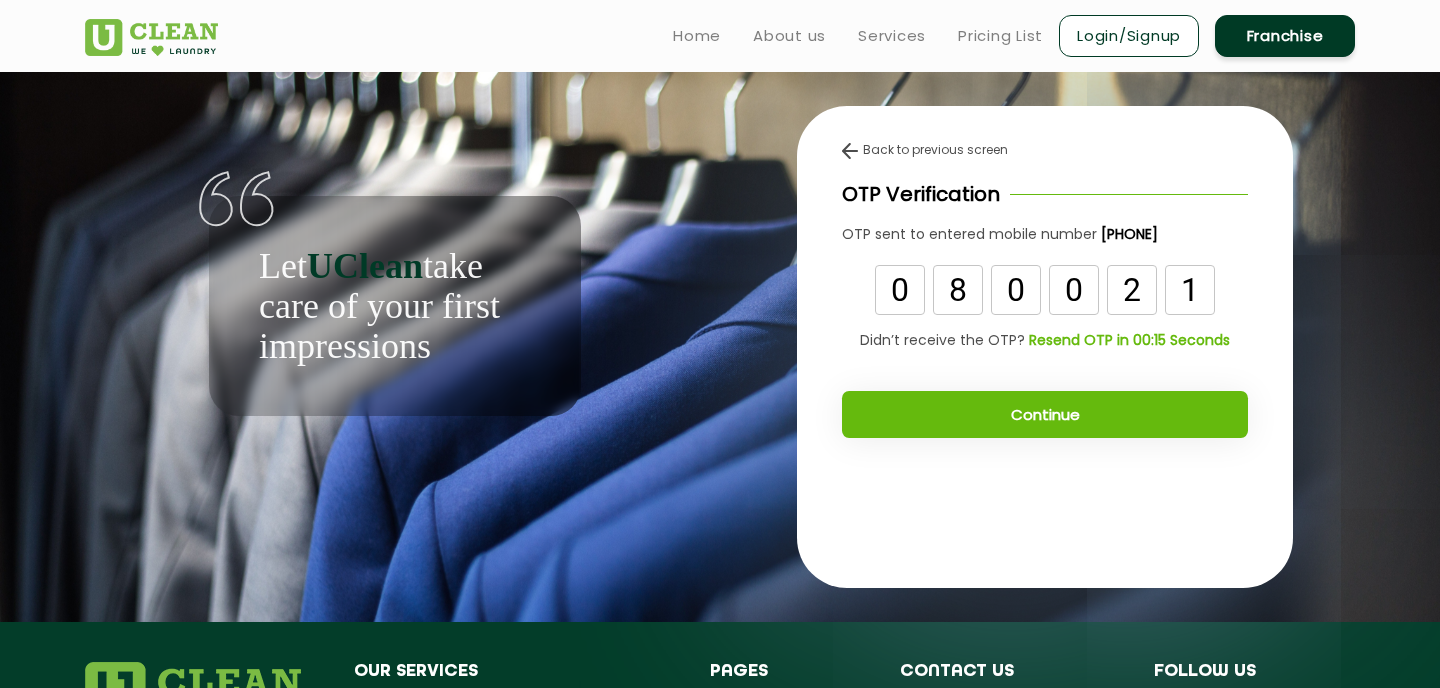 type on "1" 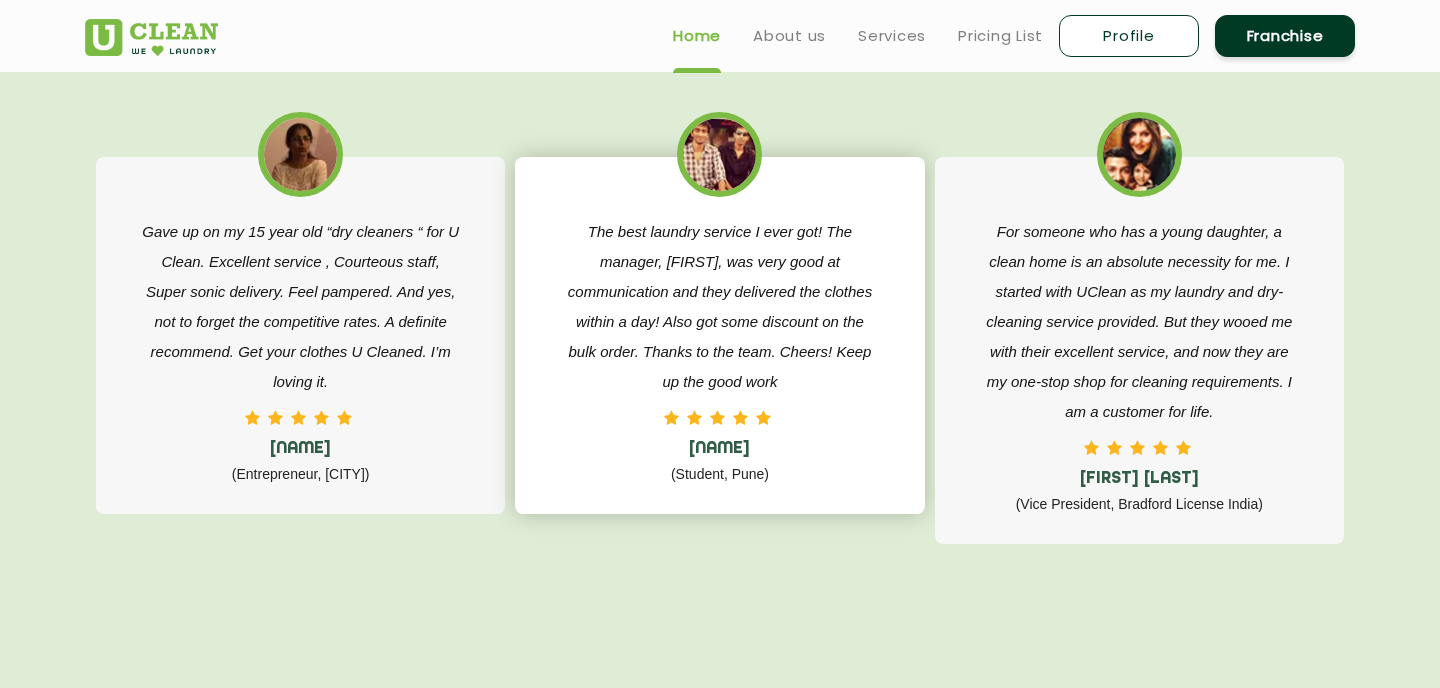 scroll, scrollTop: 3196, scrollLeft: 0, axis: vertical 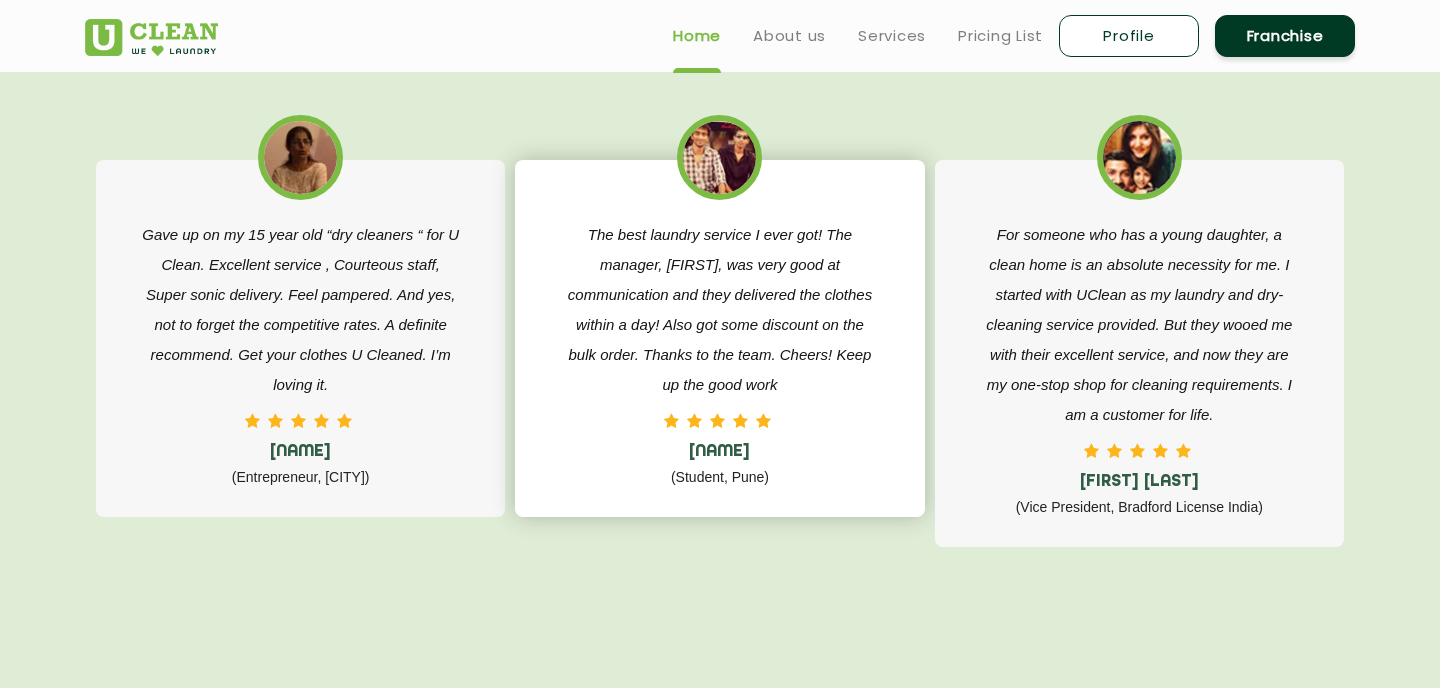 click on "The best laundry service I ever got! The manager, [FIRST], was very good at communication and they delivered the clothes within a day! Also got some discount on the bulk order. Thanks to the team. Cheers! Keep up the good work" at bounding box center [719, 310] 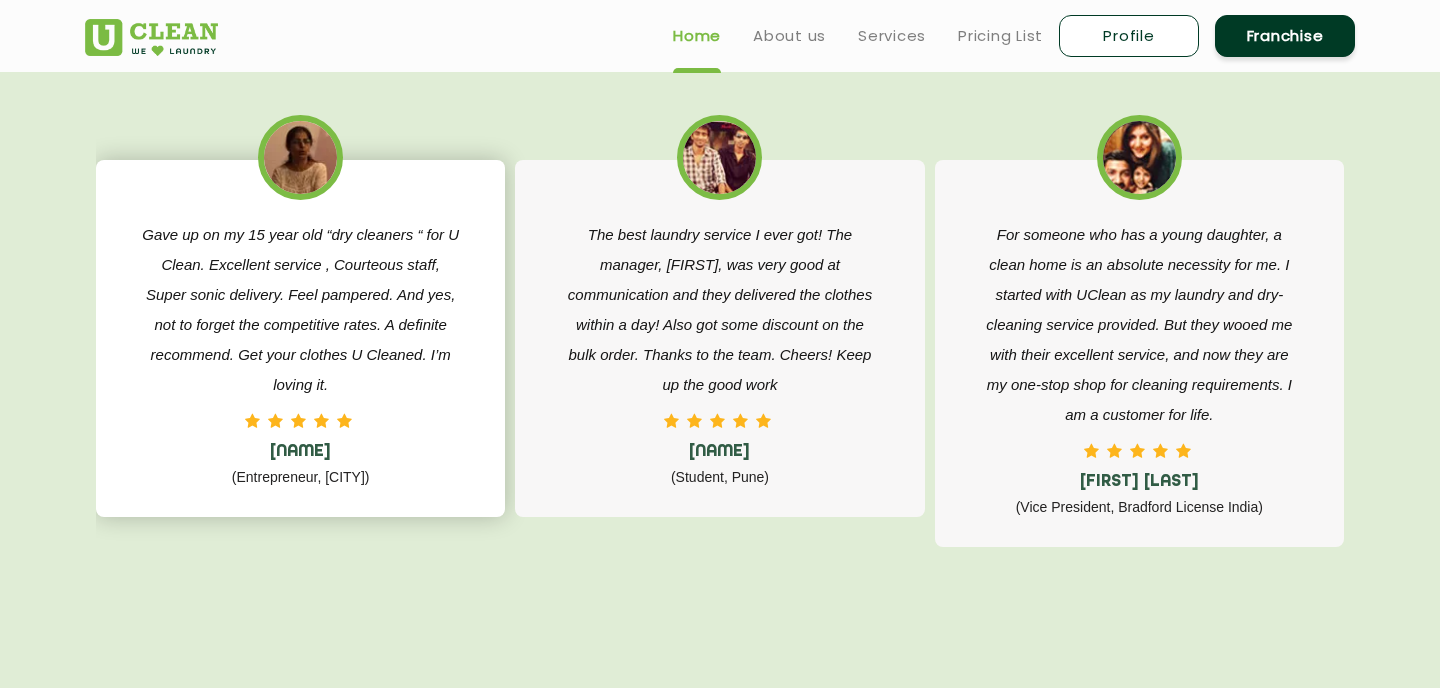 click on "Gave up on my 15 year old “dry cleaners “ for U Clean. Excellent service , Courteous staff, Super sonic delivery. Feel pampered. And yes, not to forget the competitive rates. A definite recommend. Get your clothes U Cleaned. I’m loving it." at bounding box center [300, 310] 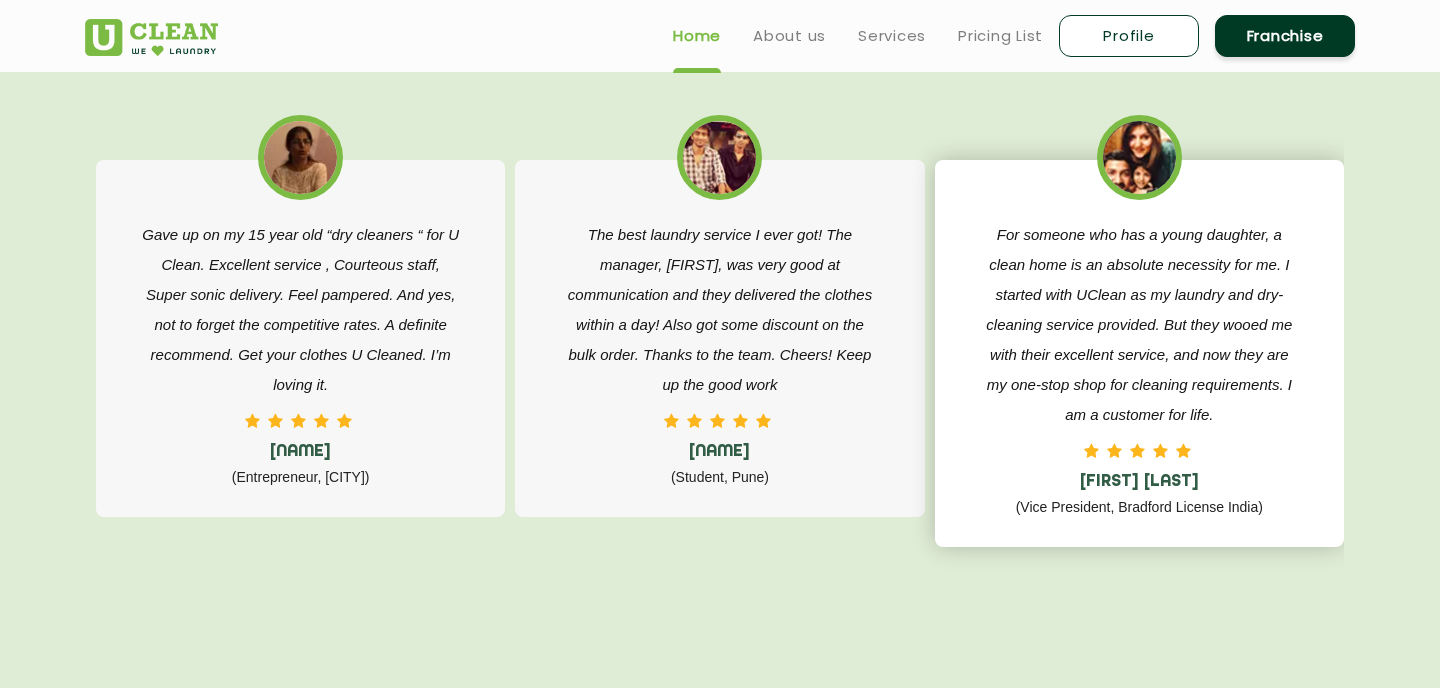 click on "For someone who has a young daughter, a clean home is an absolute necessity for me. I started with UClean as my laundry and dry-cleaning service provided. But they wooed me with their excellent service, and now they are my one-stop shop for cleaning requirements. I am a customer for life. [FIRST] [LAST] (Vice President, Bradford License India)" at bounding box center [1139, 353] 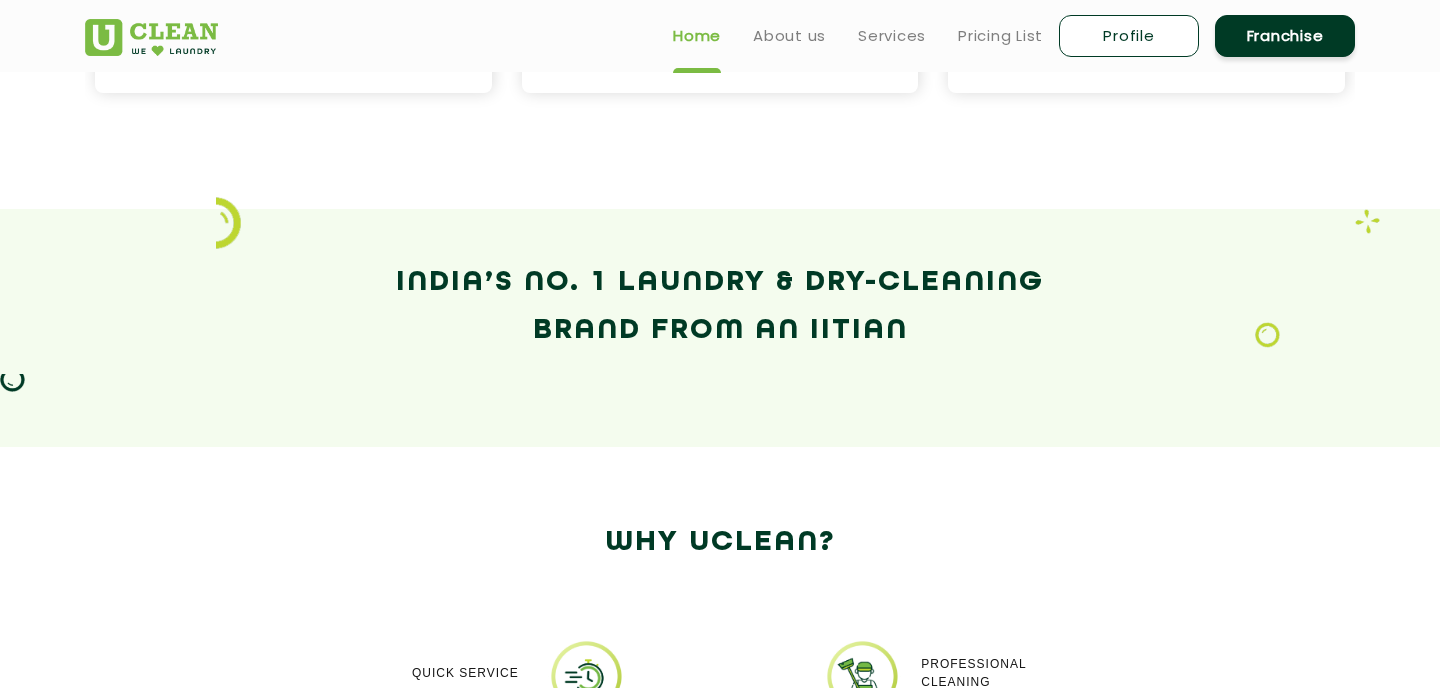 scroll, scrollTop: 1046, scrollLeft: 0, axis: vertical 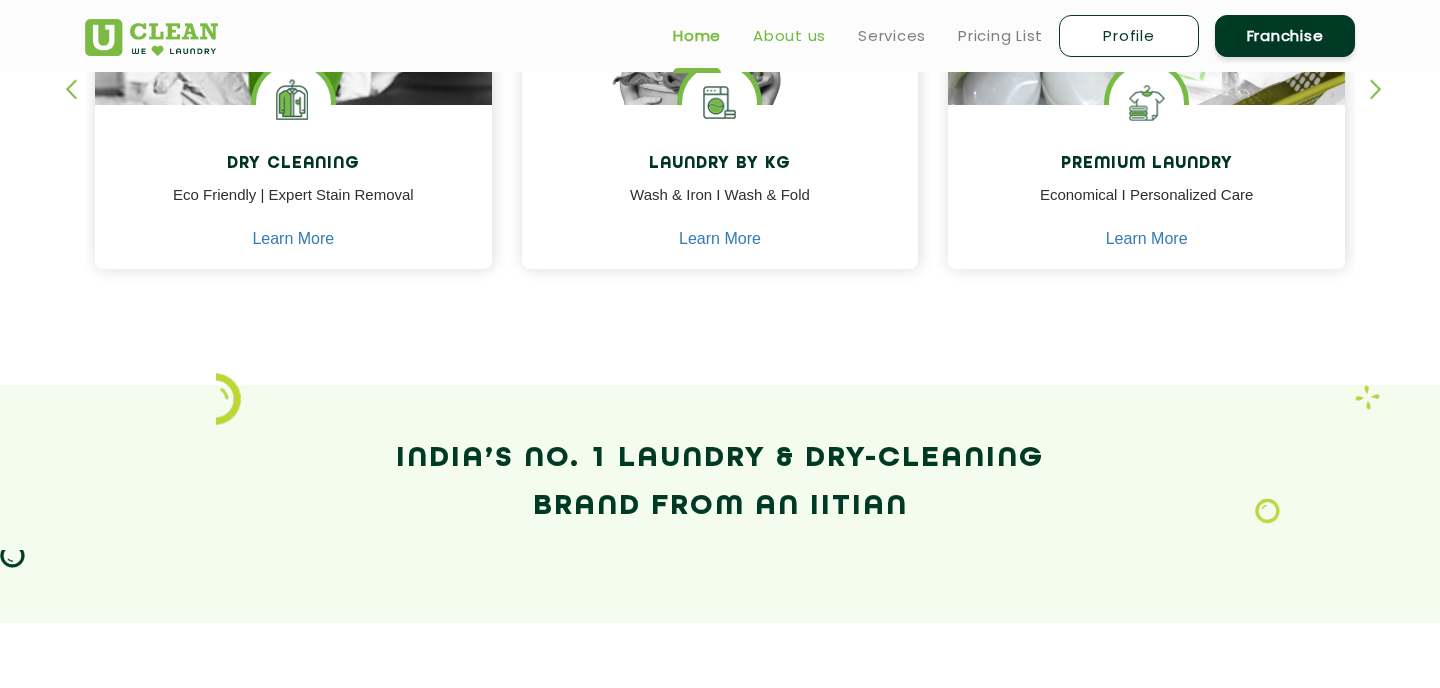 click on "About us" at bounding box center (789, 36) 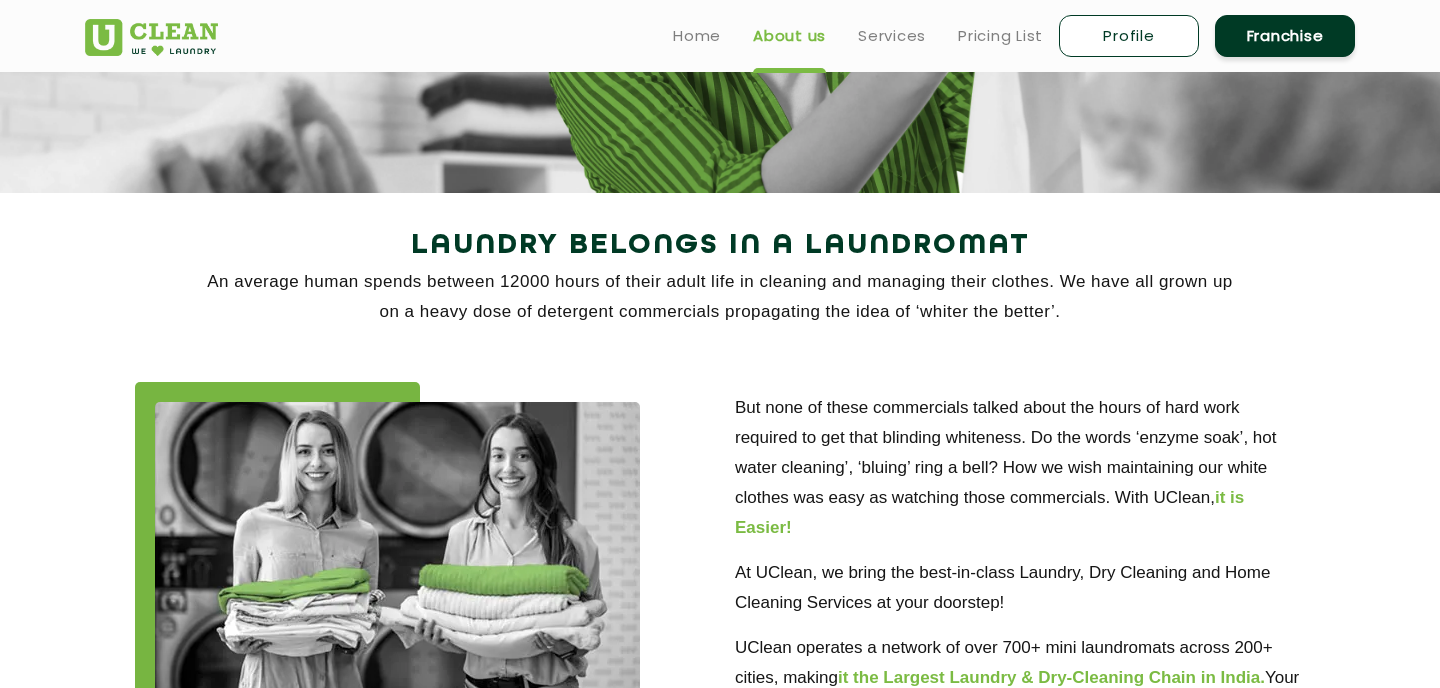 scroll, scrollTop: 0, scrollLeft: 0, axis: both 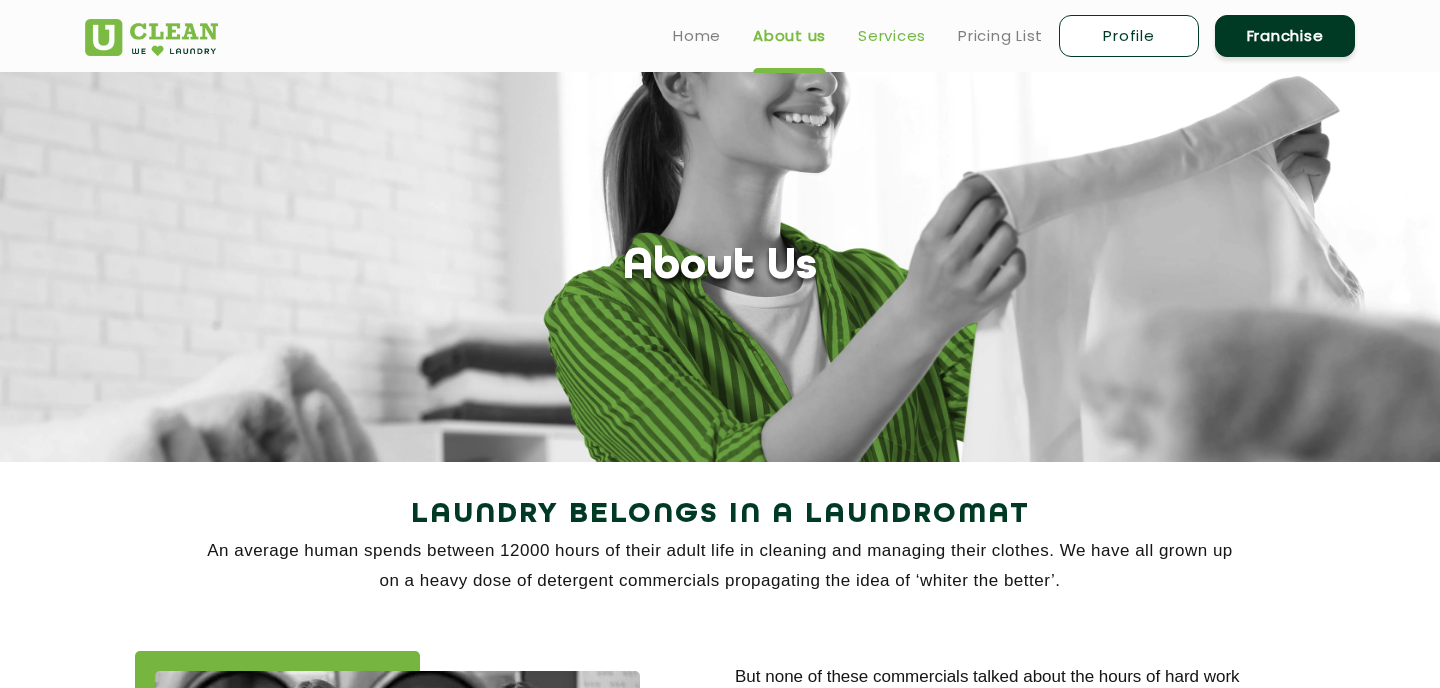 click on "Services" at bounding box center [892, 36] 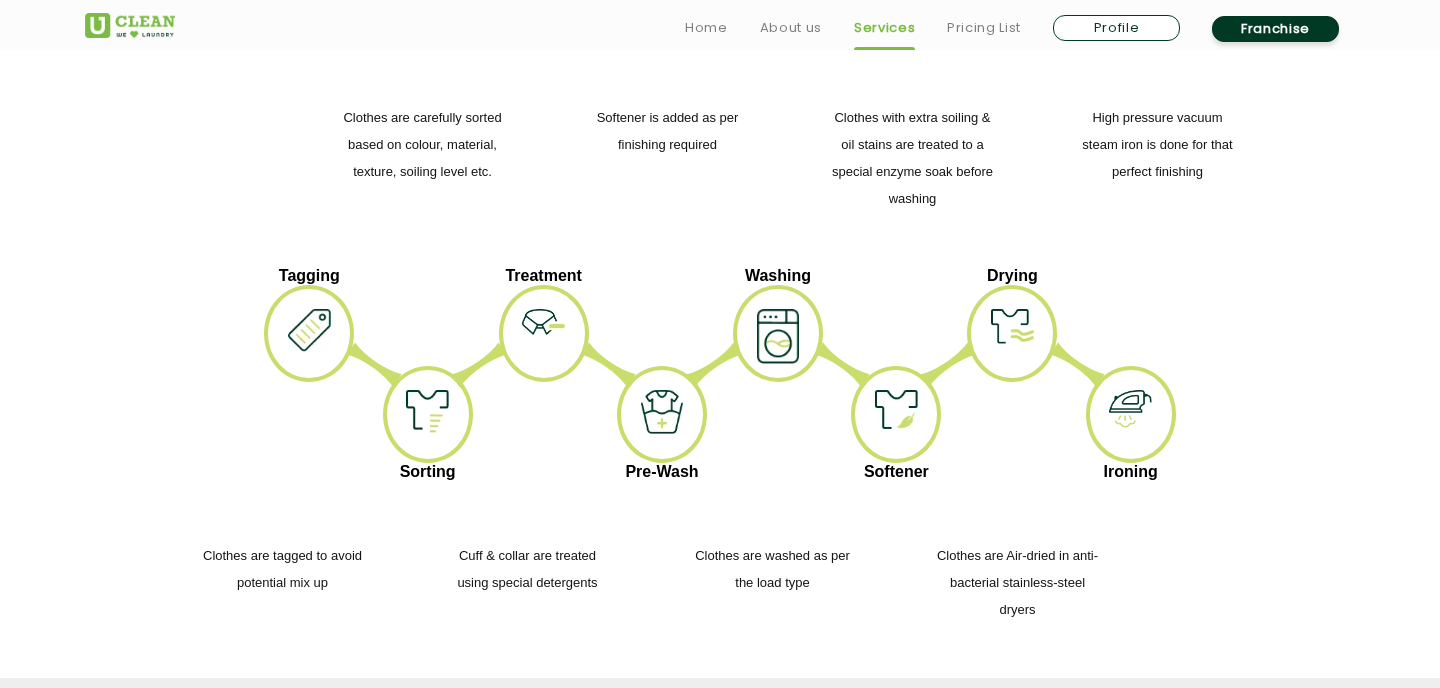scroll, scrollTop: 2451, scrollLeft: 0, axis: vertical 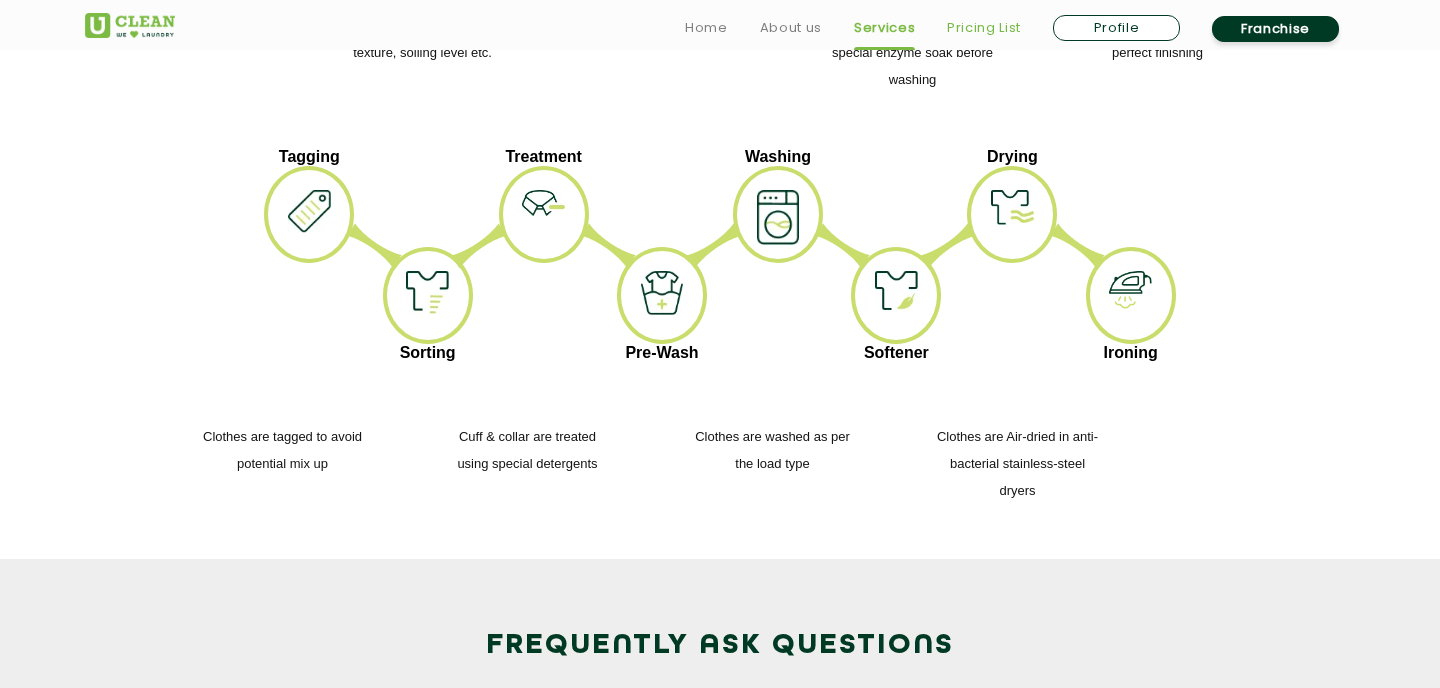 click on "Pricing List" at bounding box center (984, 28) 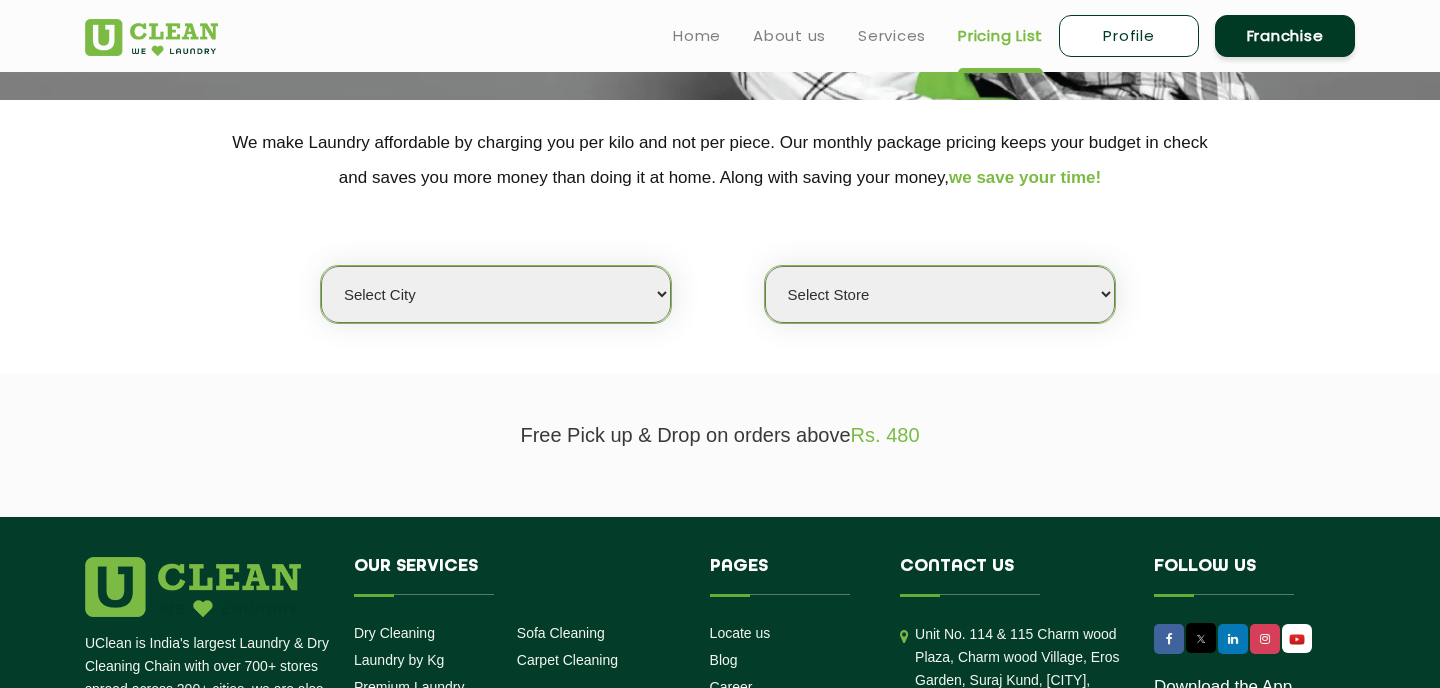 select on "0" 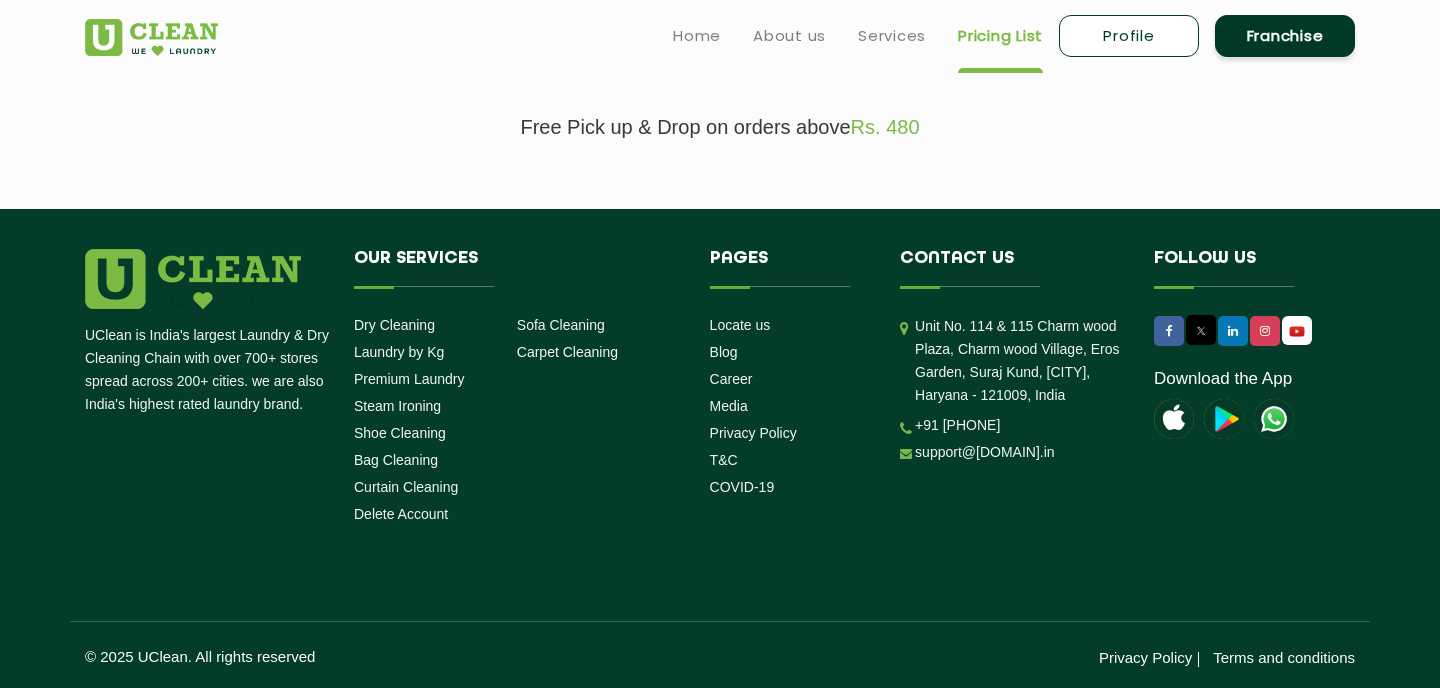 scroll, scrollTop: 0, scrollLeft: 0, axis: both 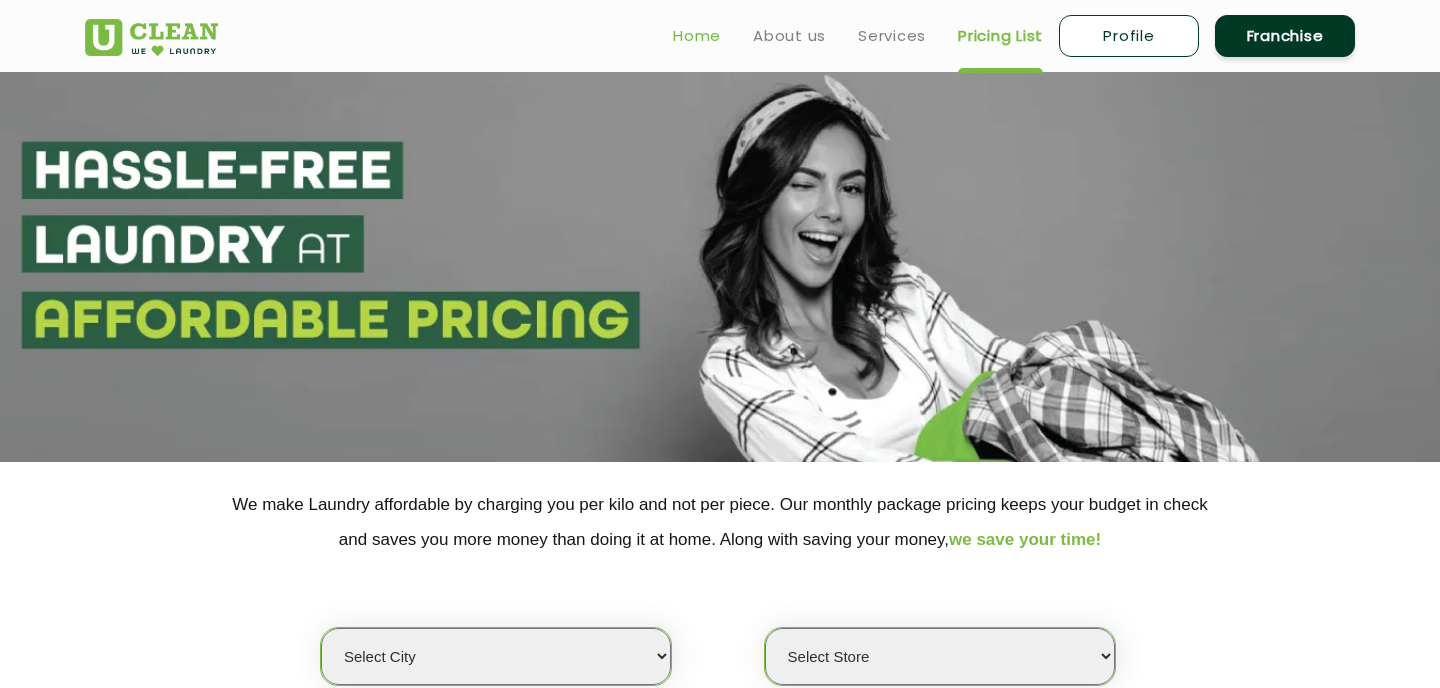 click on "Home" at bounding box center [697, 36] 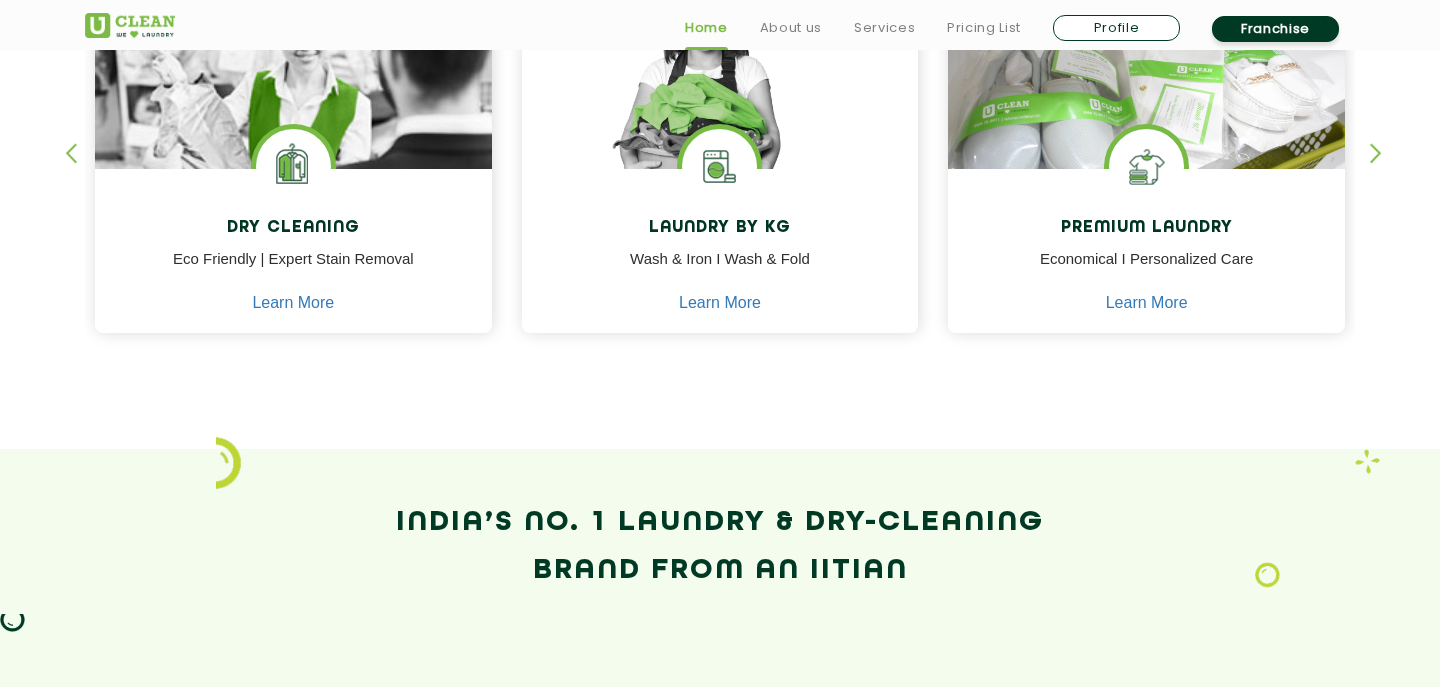scroll, scrollTop: 989, scrollLeft: 0, axis: vertical 